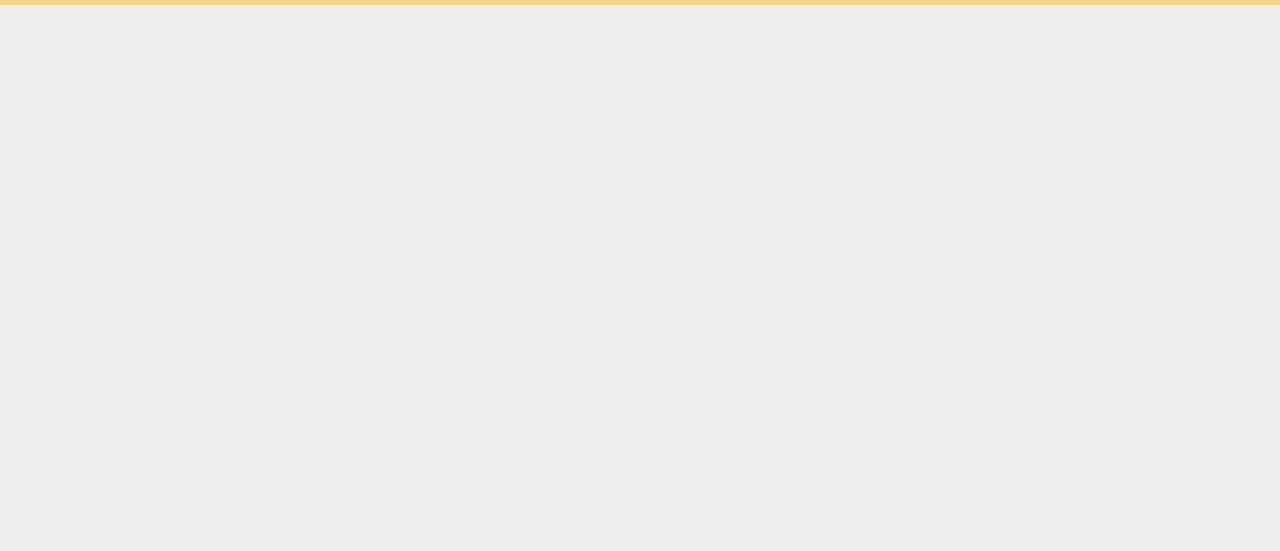 scroll, scrollTop: 0, scrollLeft: 0, axis: both 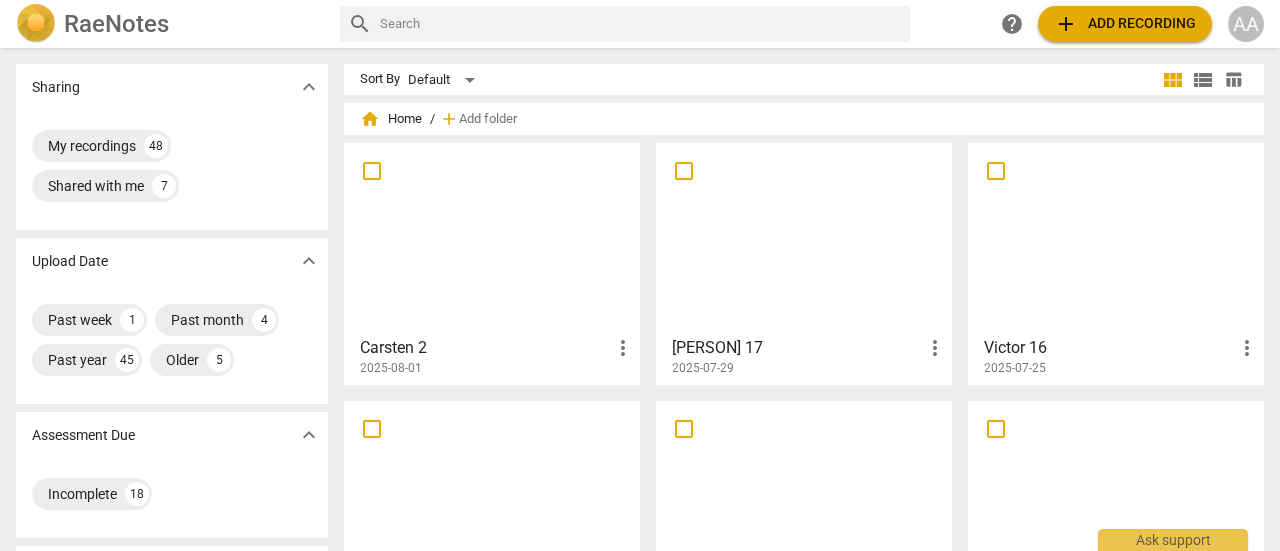click at bounding box center [804, 238] 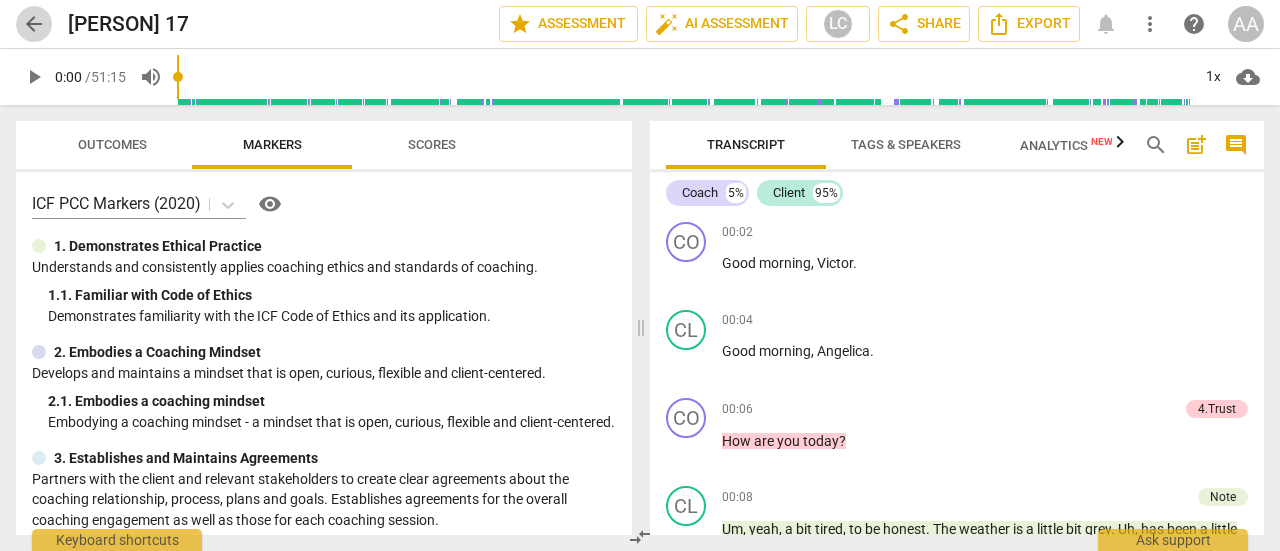 click on "arrow_back" at bounding box center [34, 24] 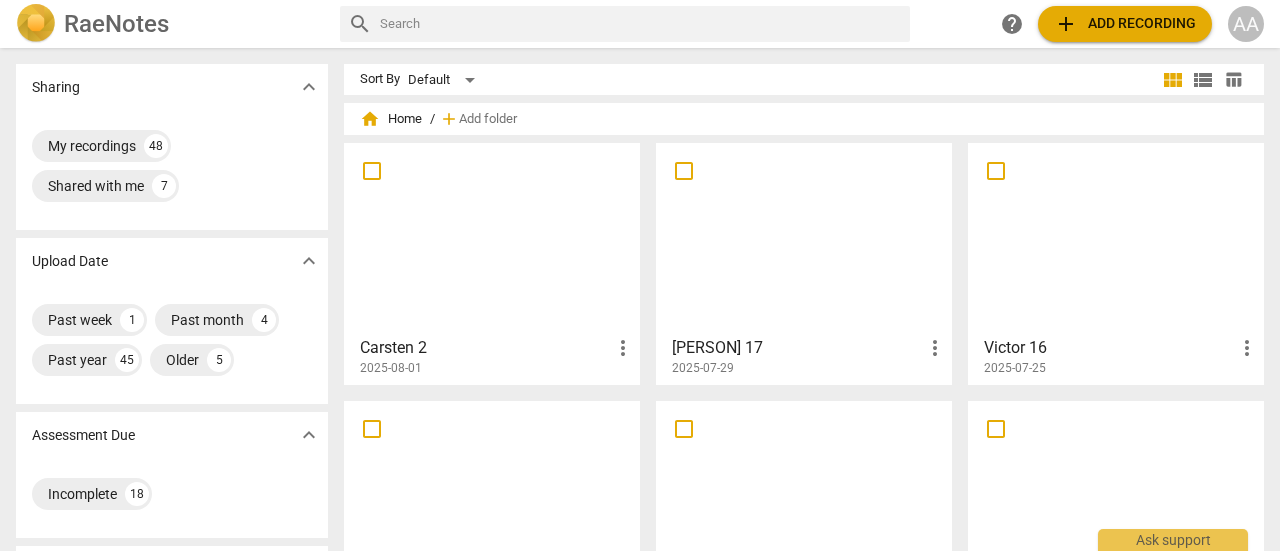 click at bounding box center [804, 238] 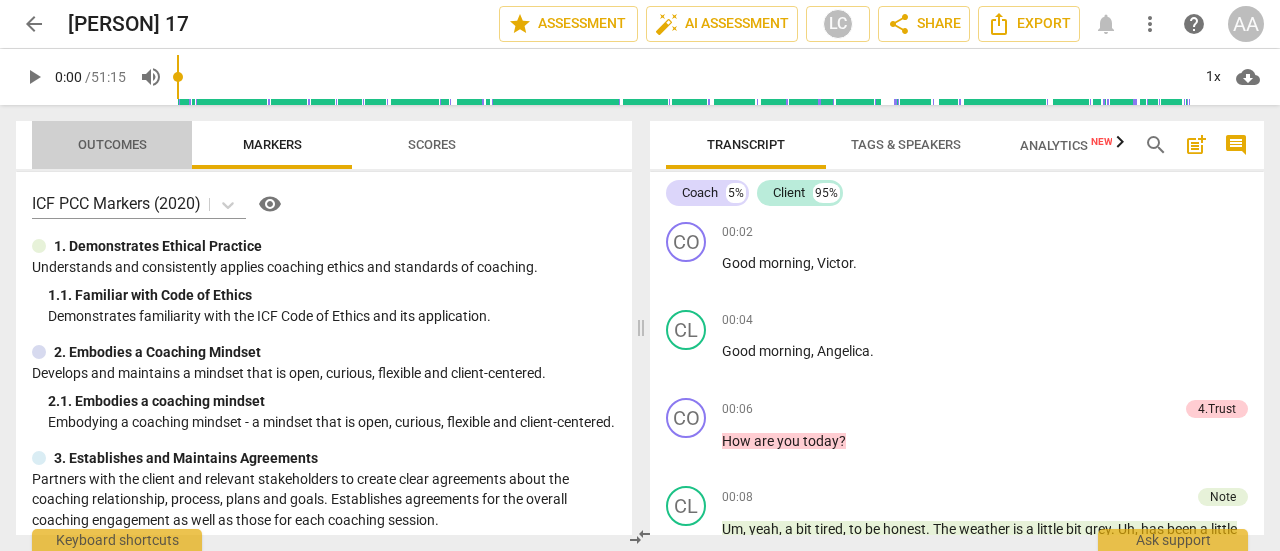 click on "Outcomes" at bounding box center (112, 144) 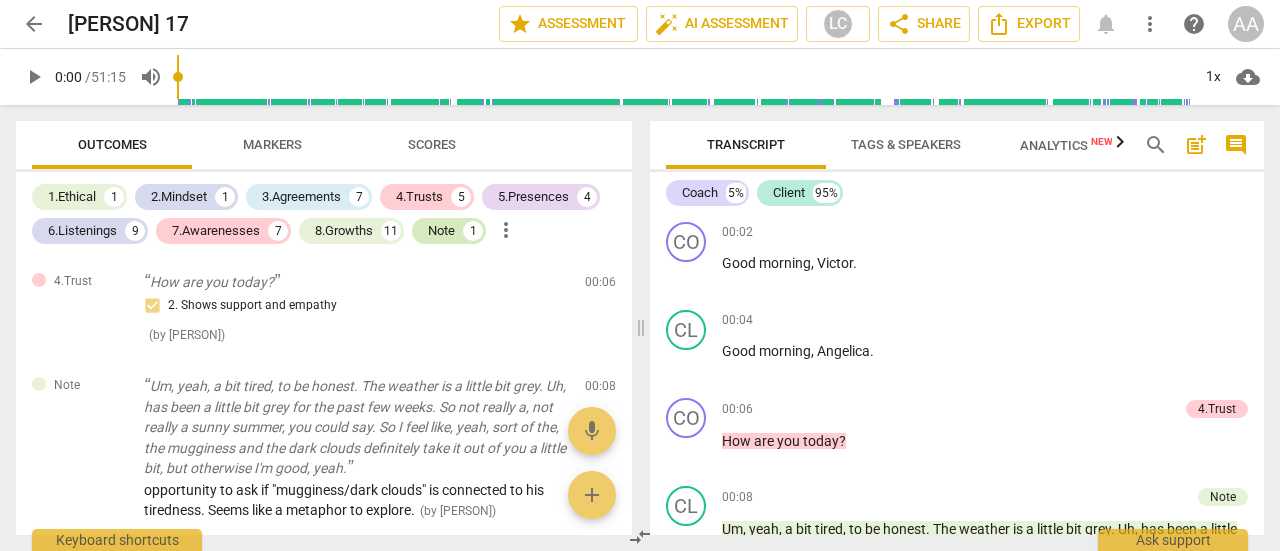 click on "Note" at bounding box center (441, 231) 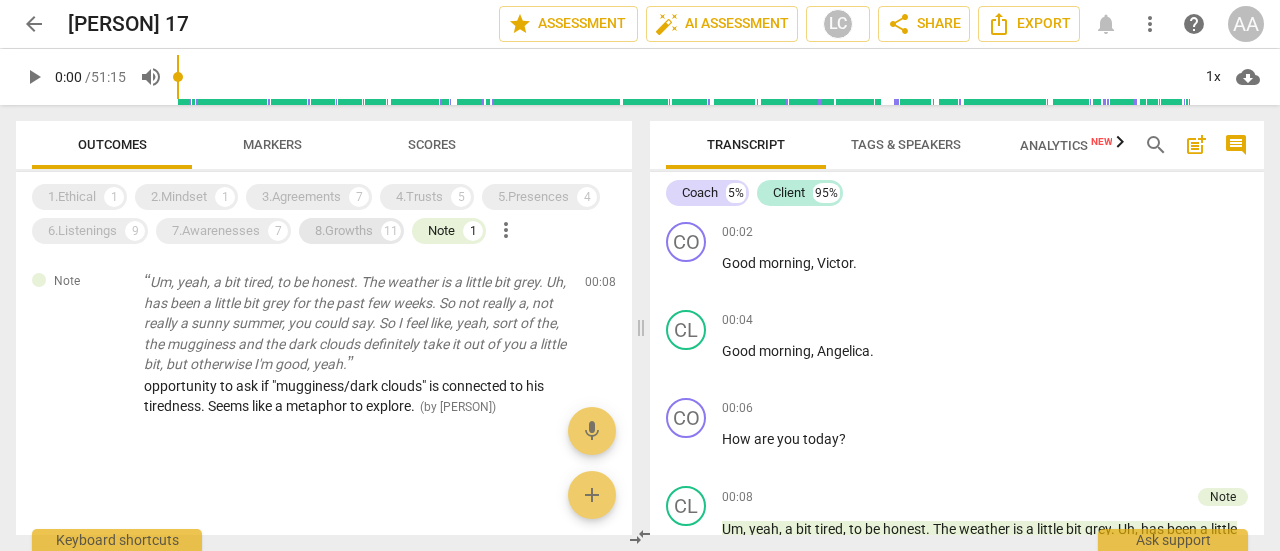click on "8.Growths" at bounding box center [344, 231] 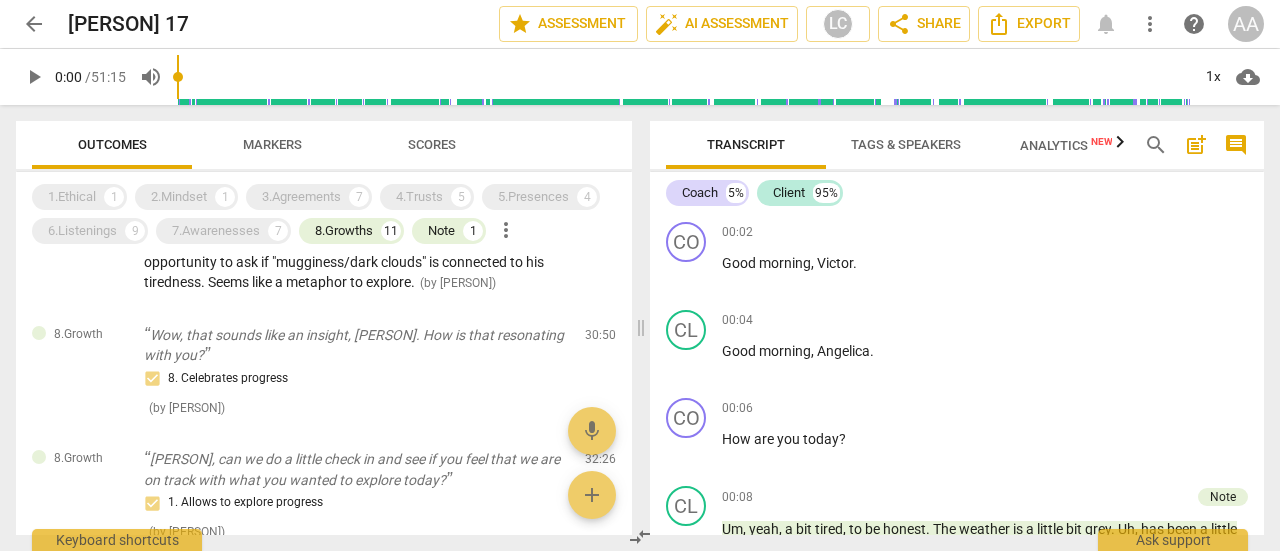 scroll, scrollTop: 0, scrollLeft: 0, axis: both 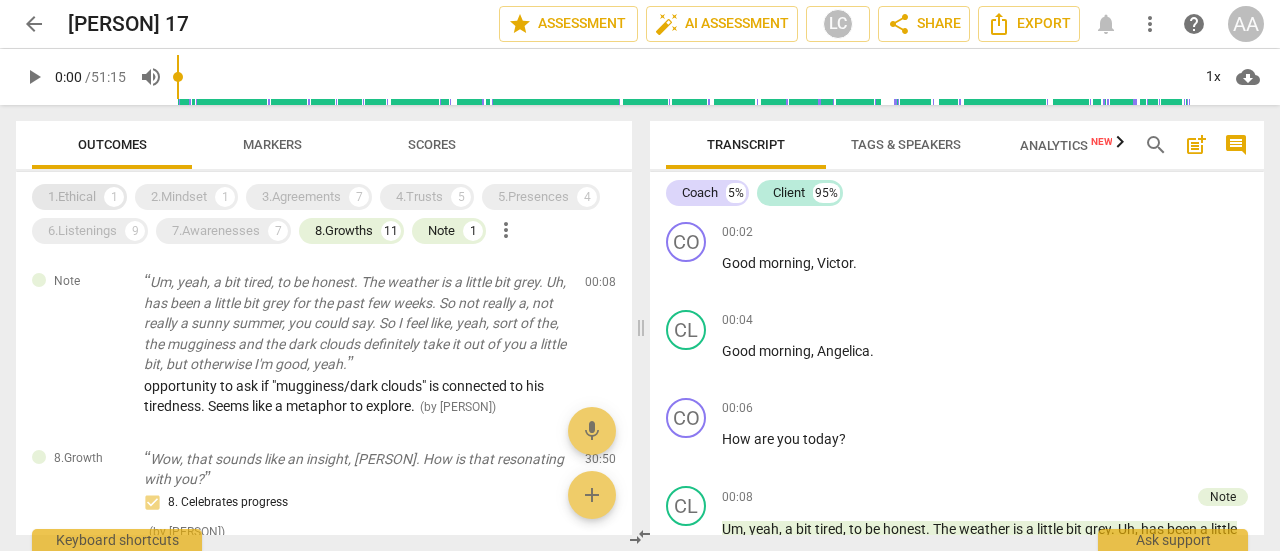 click on "1.Ethical" at bounding box center [72, 197] 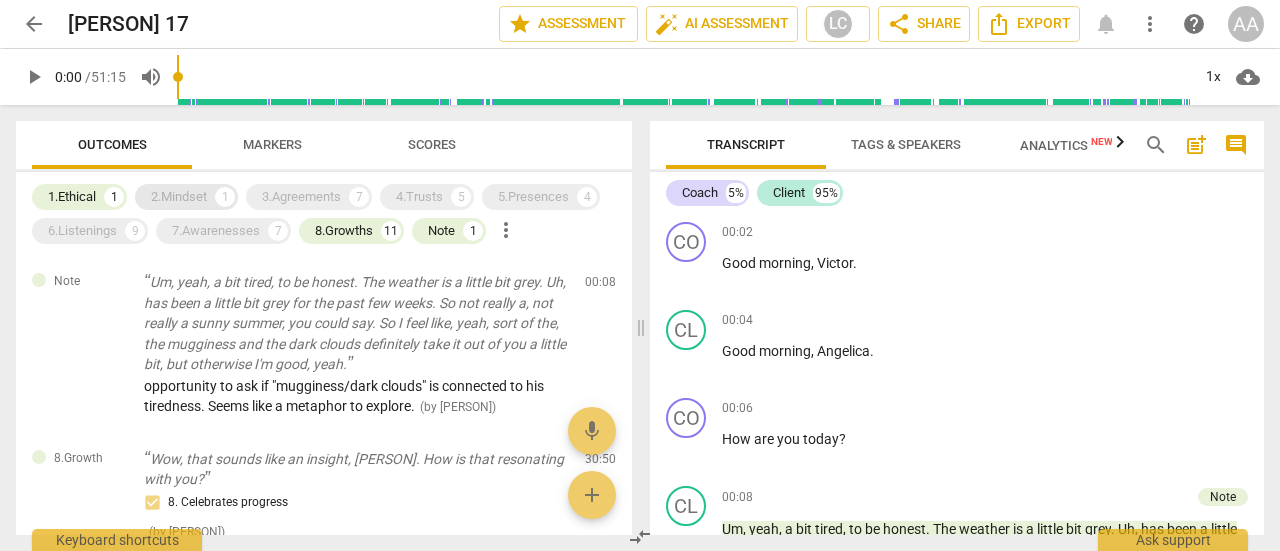 click on "2.Mindset" at bounding box center (179, 197) 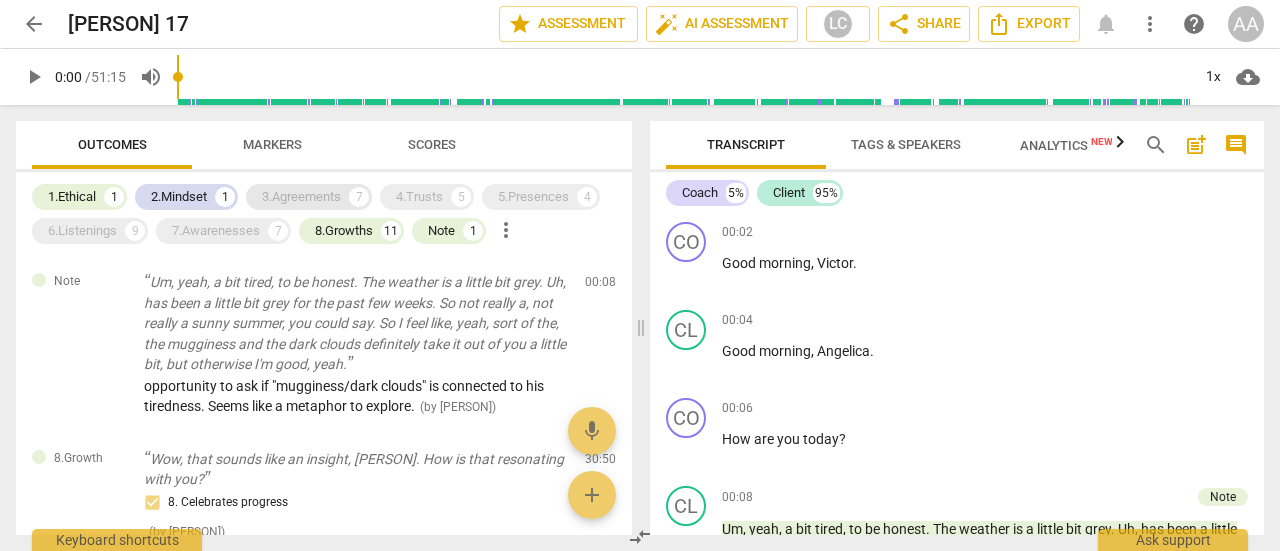 click on "3.Agreements 7" at bounding box center (309, 197) 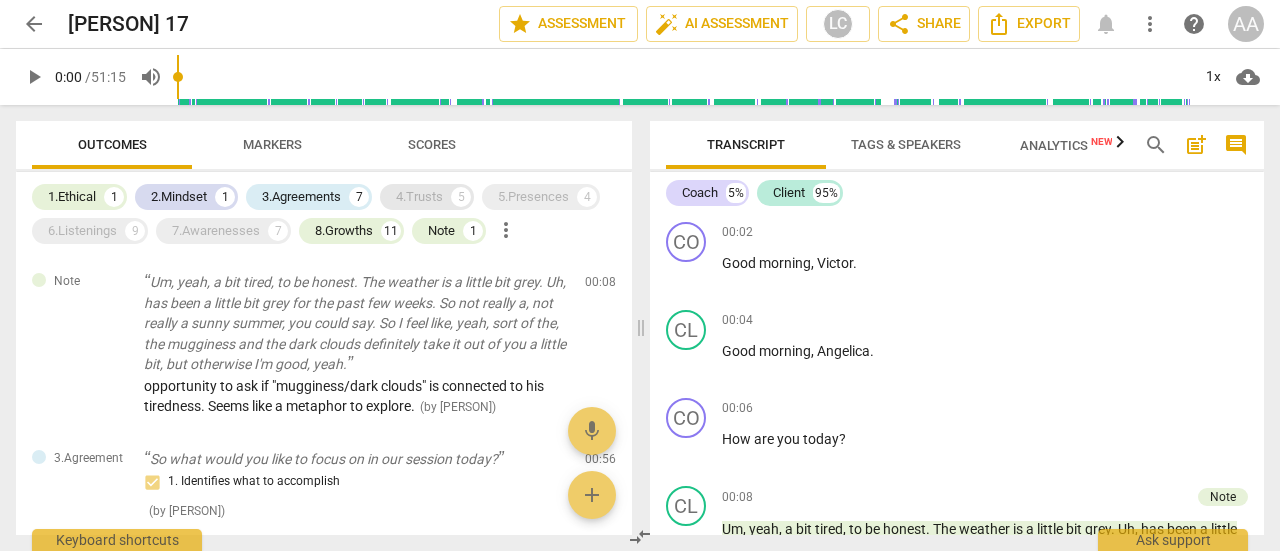 click on "4.Trusts" at bounding box center (419, 197) 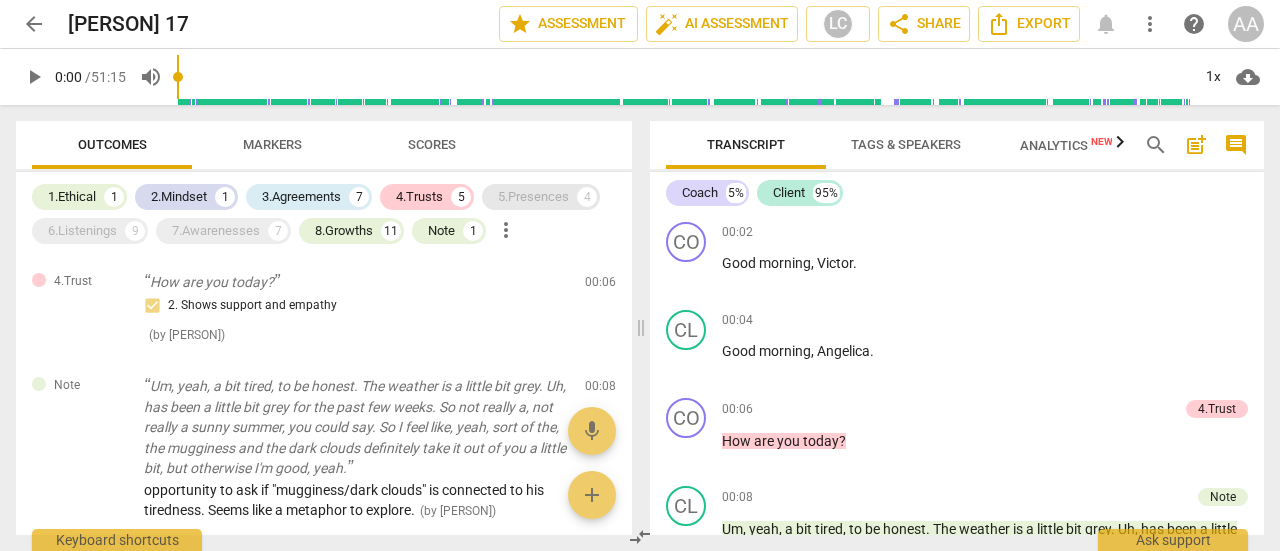 click on "5.Presences" at bounding box center [533, 197] 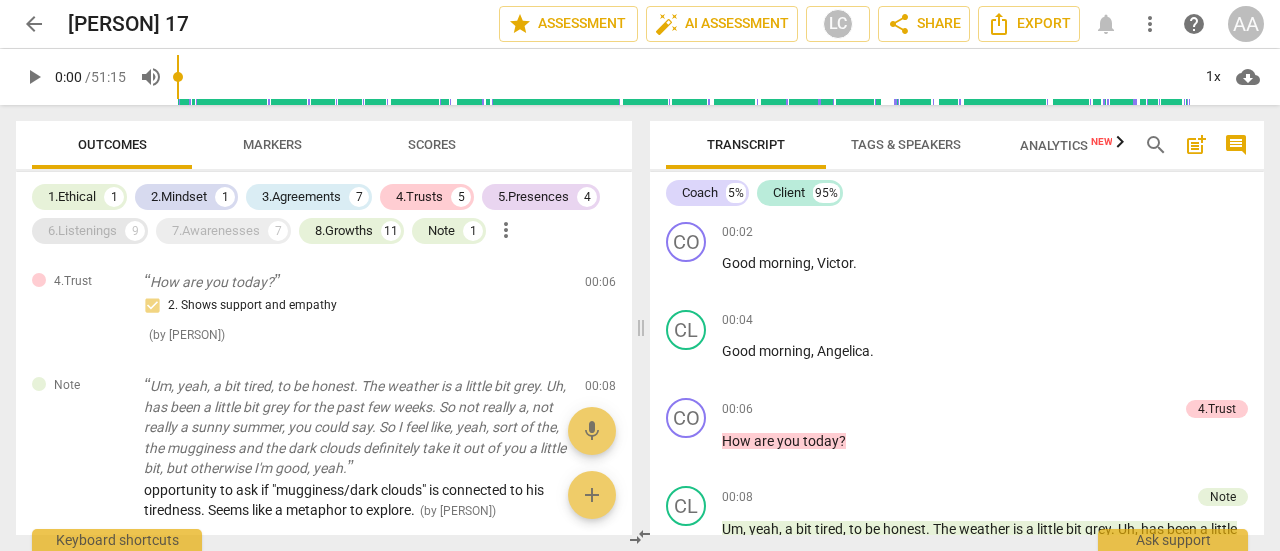 click on "6.Listenings" at bounding box center (82, 231) 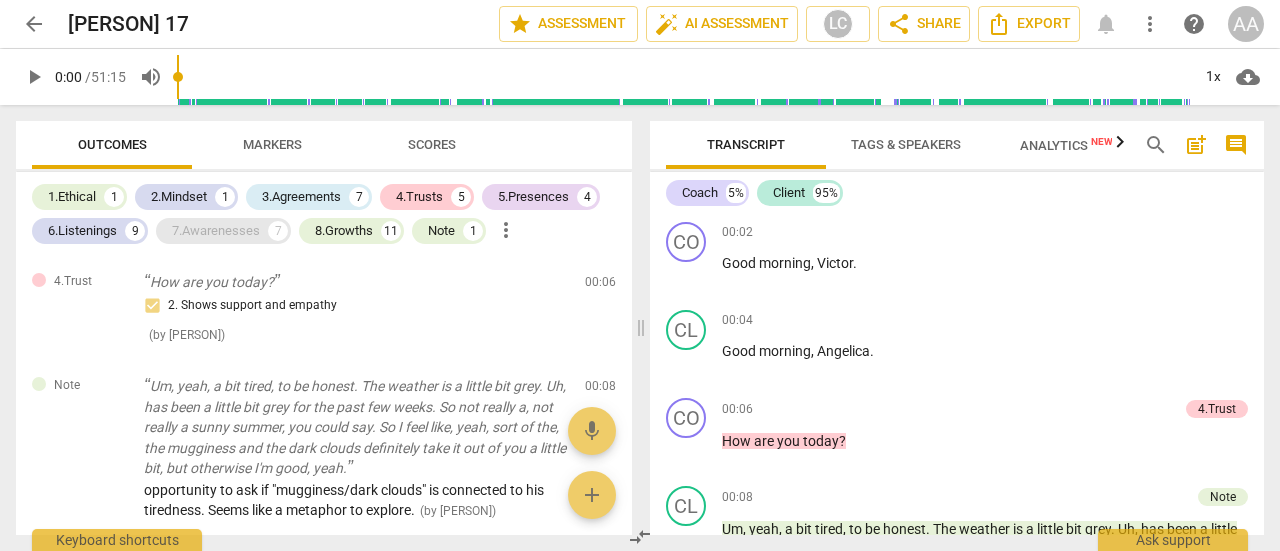 click on "7.Awarenesses" at bounding box center [216, 231] 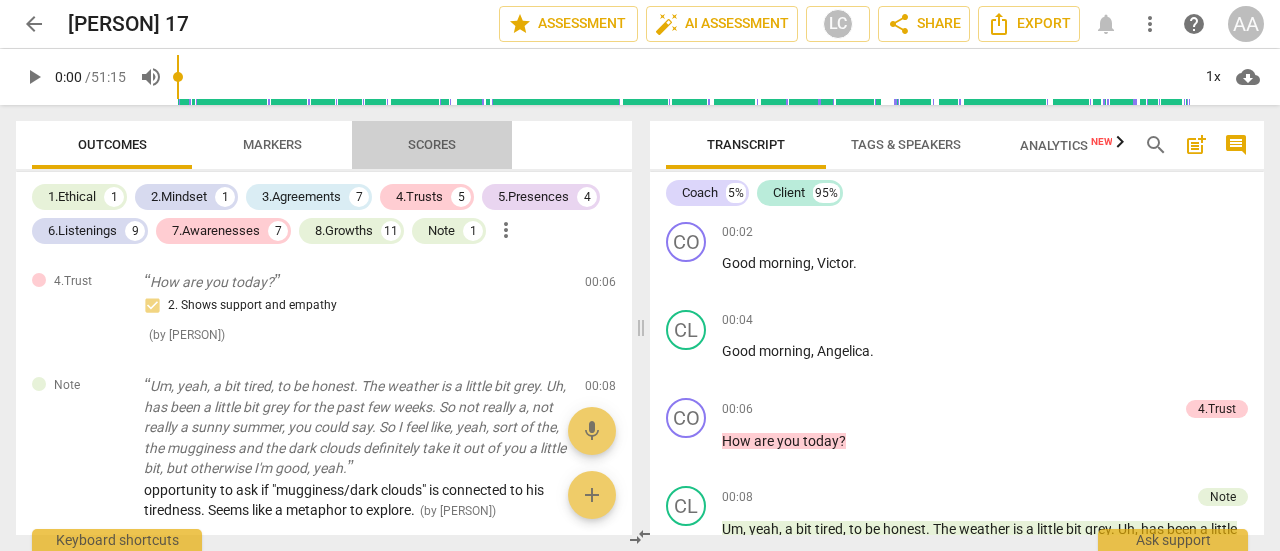 click on "Scores" at bounding box center [432, 144] 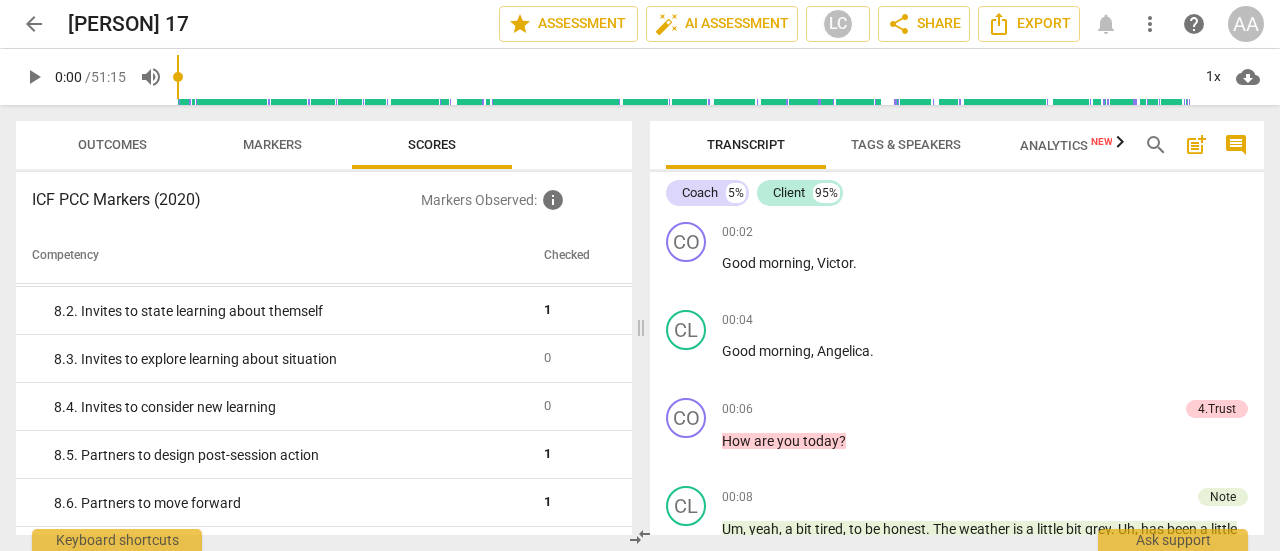 scroll, scrollTop: 1854, scrollLeft: 0, axis: vertical 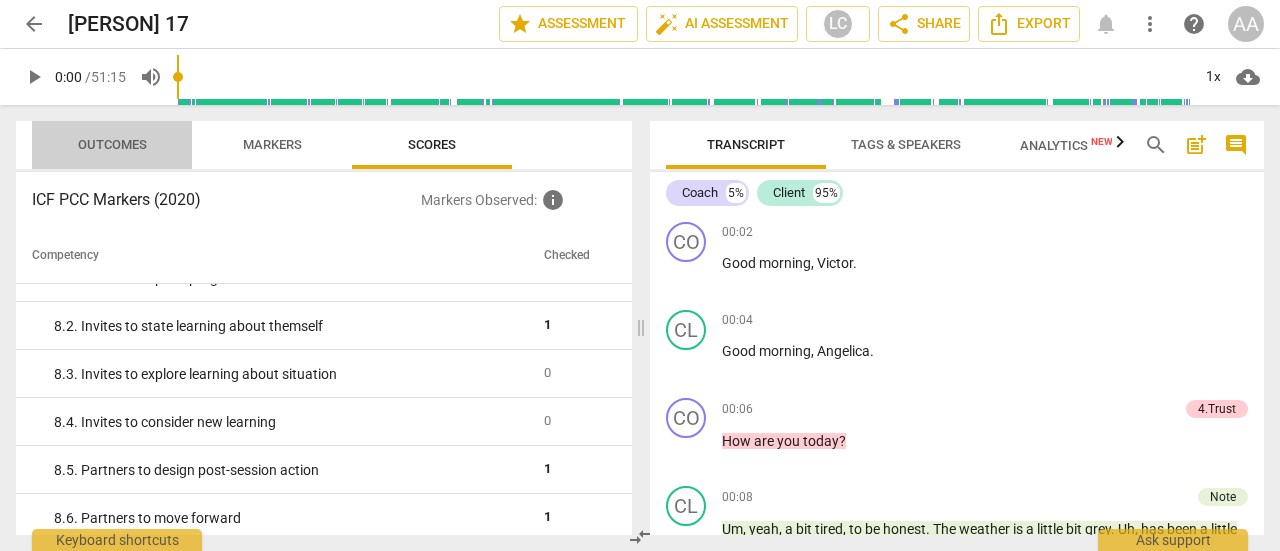 click on "Outcomes" at bounding box center (112, 144) 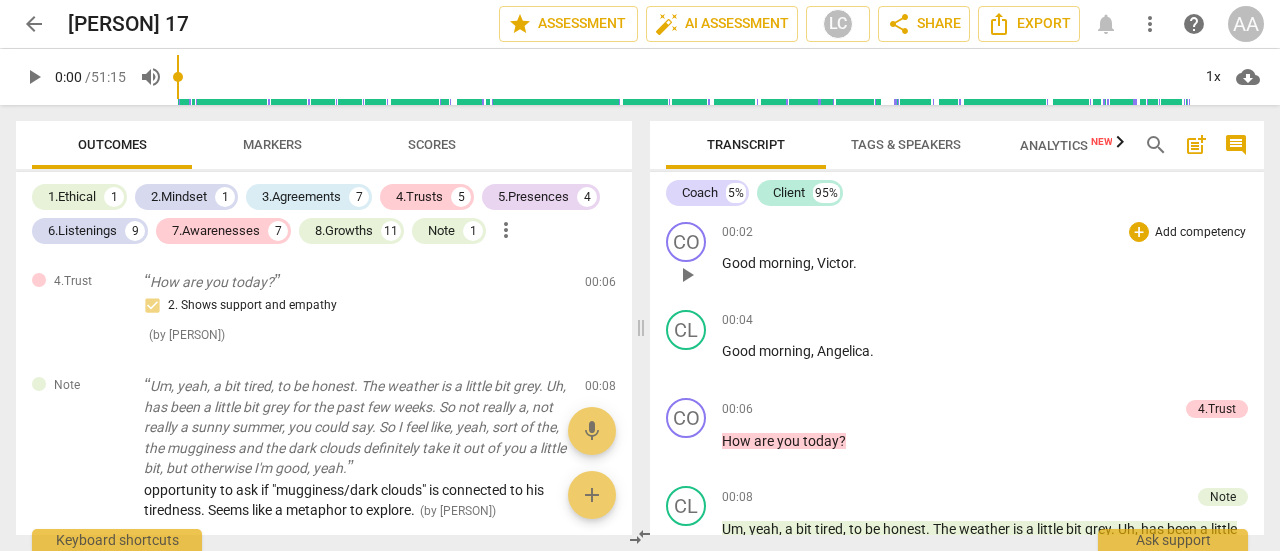 click on "CO play_arrow pause 00:02 + Add competency keyboard_arrow_right Good   morning ,   Victor ." at bounding box center [957, 258] 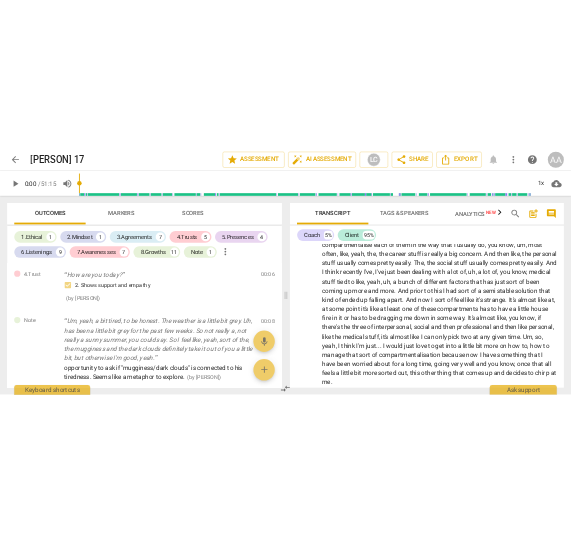 scroll, scrollTop: 0, scrollLeft: 0, axis: both 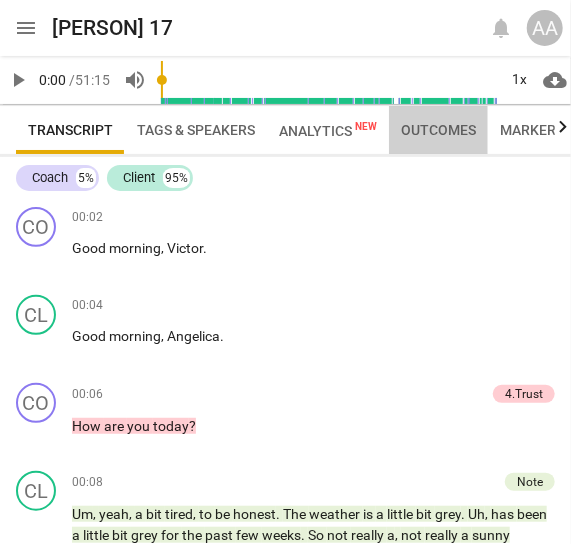 click on "Outcomes" at bounding box center (438, 130) 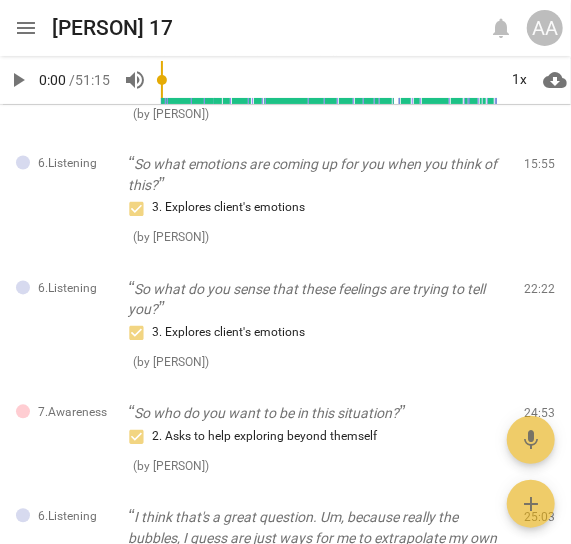 scroll, scrollTop: 2856, scrollLeft: 0, axis: vertical 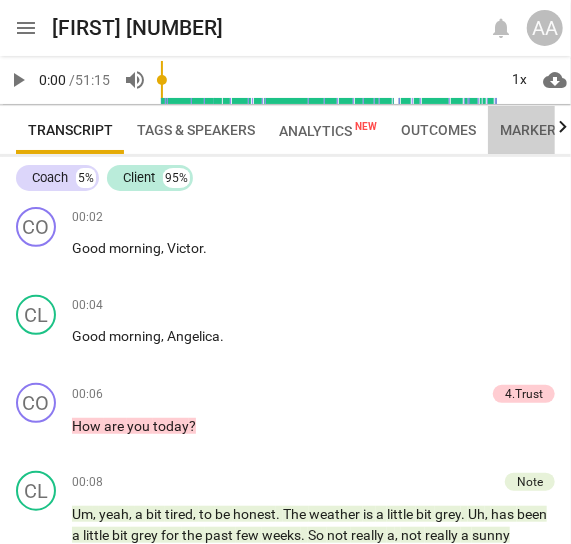 click on "Markers" at bounding box center [532, 130] 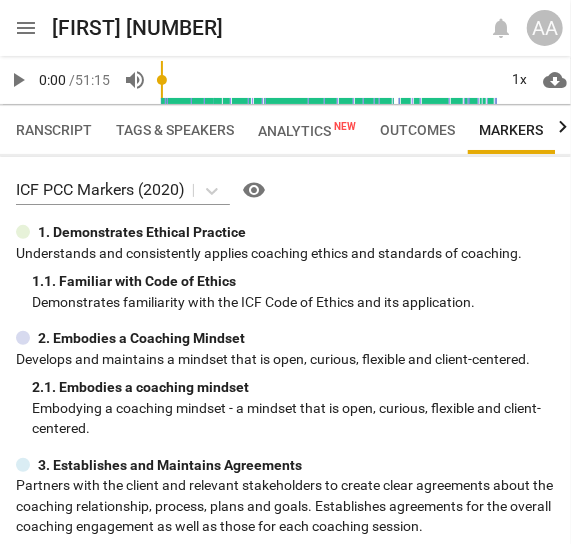 scroll, scrollTop: 0, scrollLeft: 22, axis: horizontal 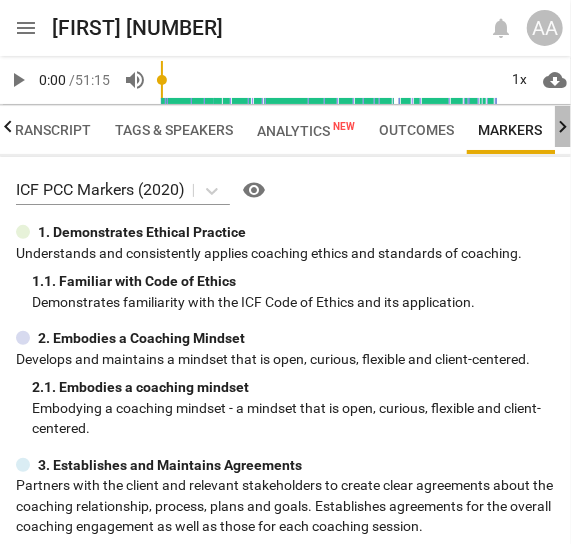 click 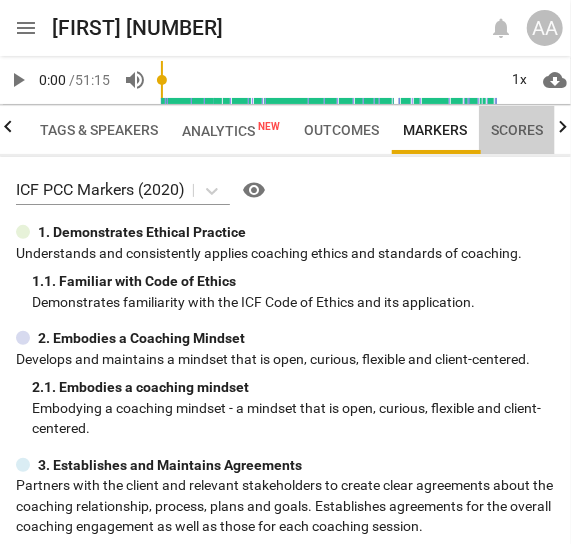 click on "Scores" at bounding box center (517, 130) 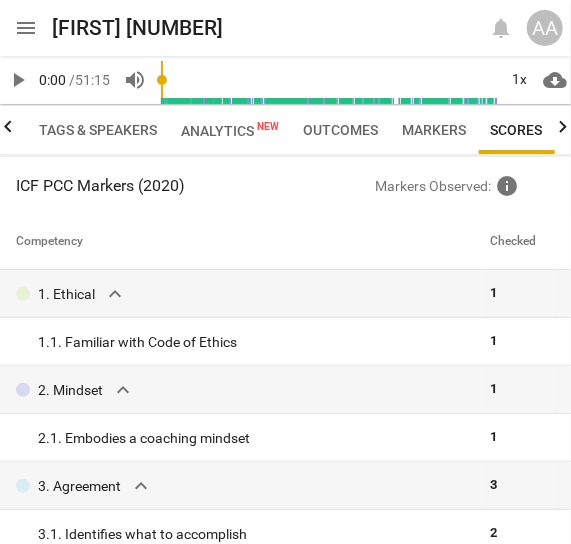 click at bounding box center [6, 272] 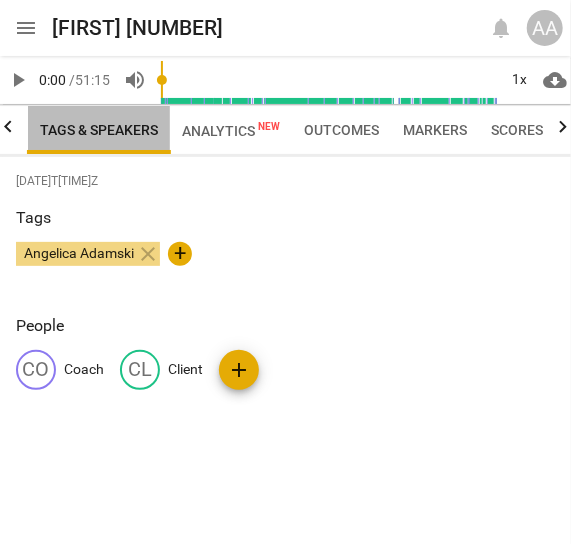 click on "Tags & Speakers" at bounding box center [99, 130] 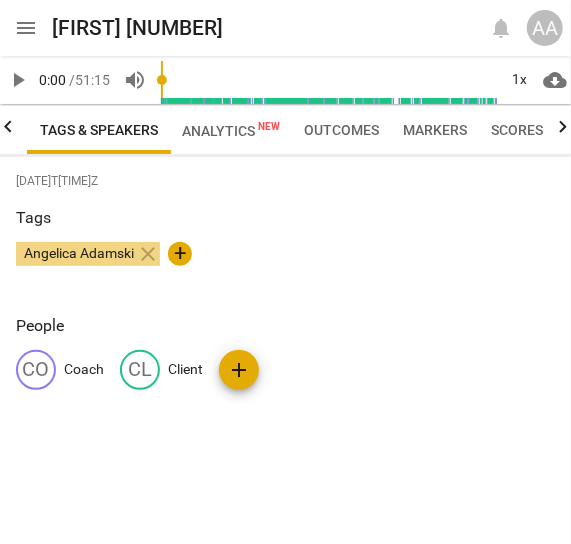 click at bounding box center [6, 272] 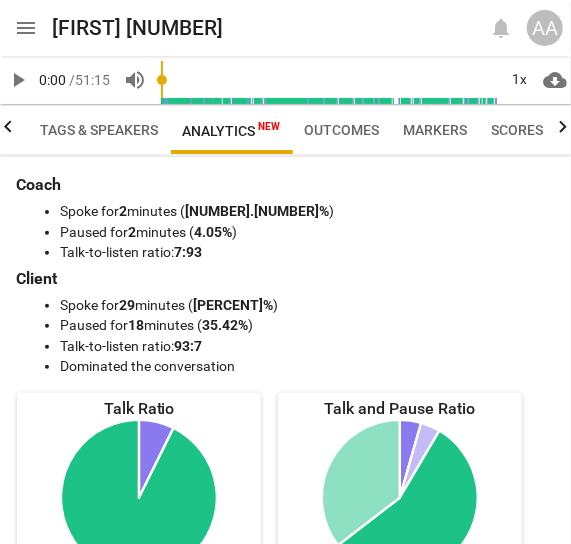 click 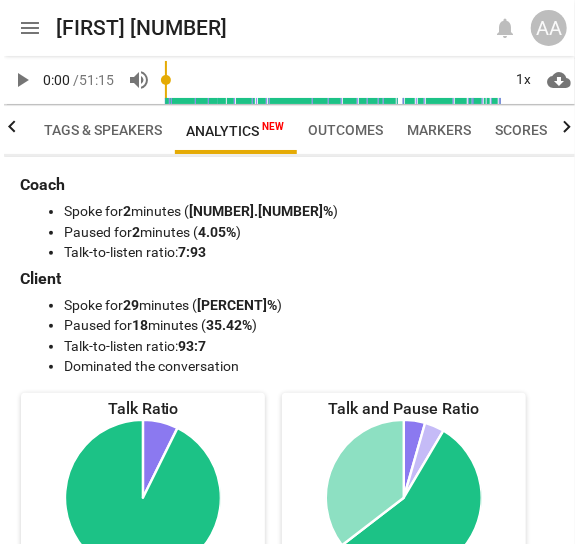 scroll, scrollTop: 0, scrollLeft: 0, axis: both 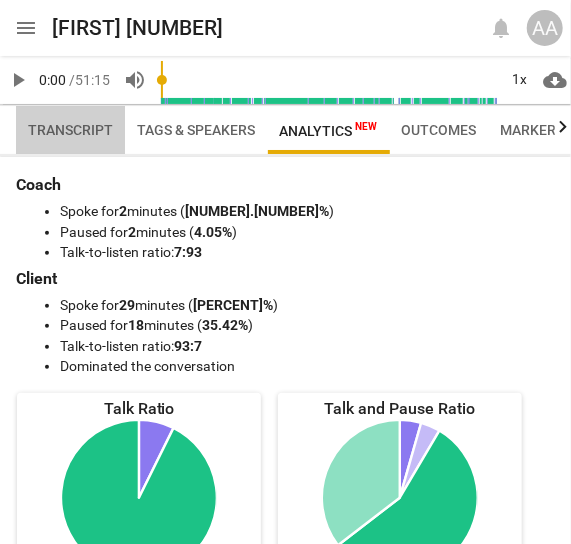 click on "Transcript" at bounding box center (70, 130) 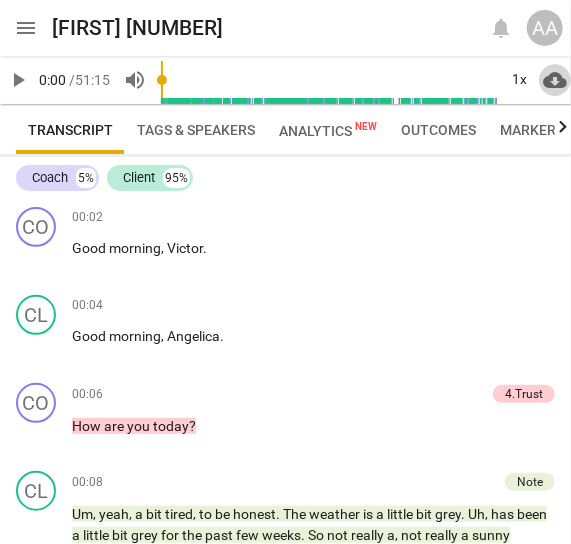 click on "cloud_download" at bounding box center (555, 80) 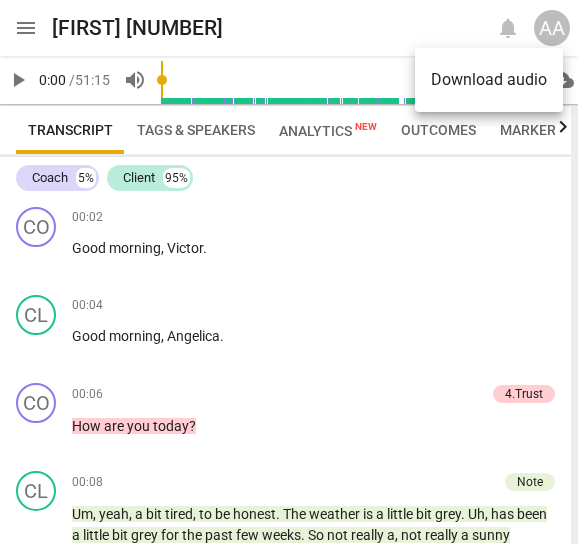 click on "Download audio" at bounding box center (489, 80) 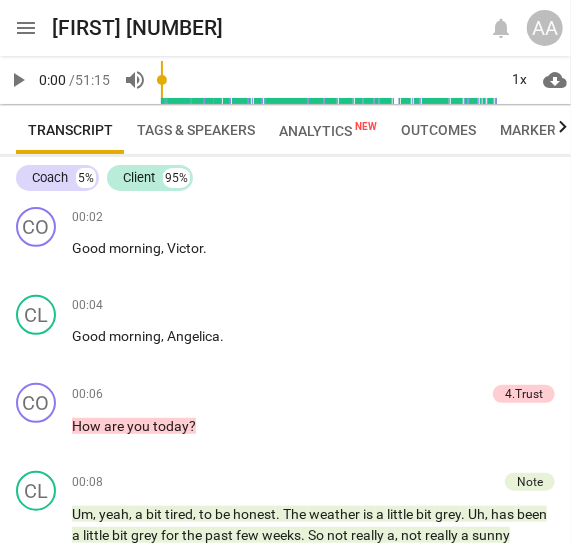 click on "menu" at bounding box center (26, 28) 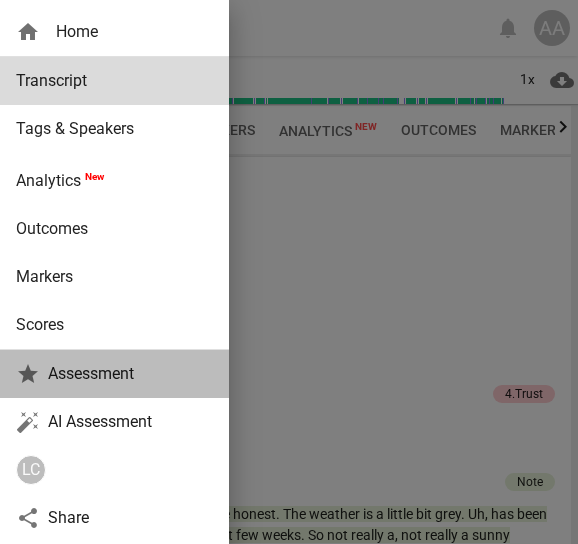 click on "star    Assessment" at bounding box center [114, 374] 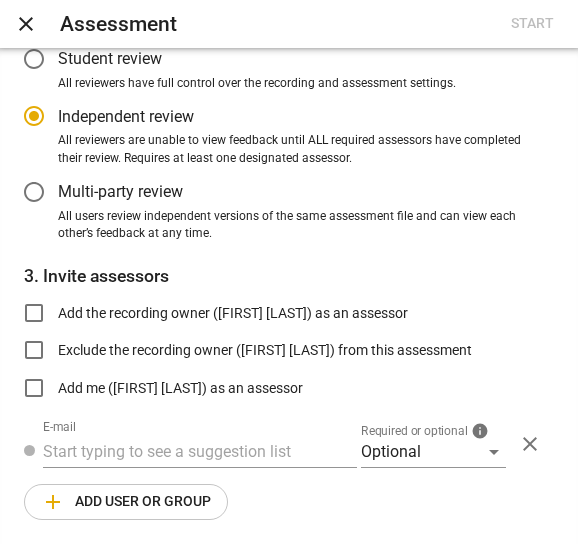 scroll, scrollTop: 43, scrollLeft: 0, axis: vertical 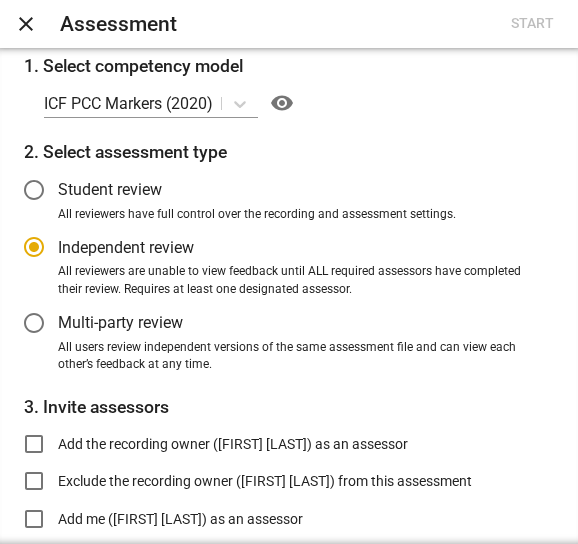 radio on "false" 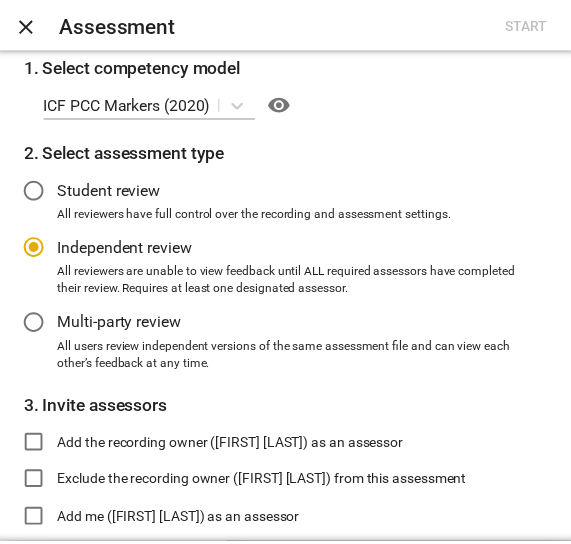 scroll, scrollTop: 0, scrollLeft: 0, axis: both 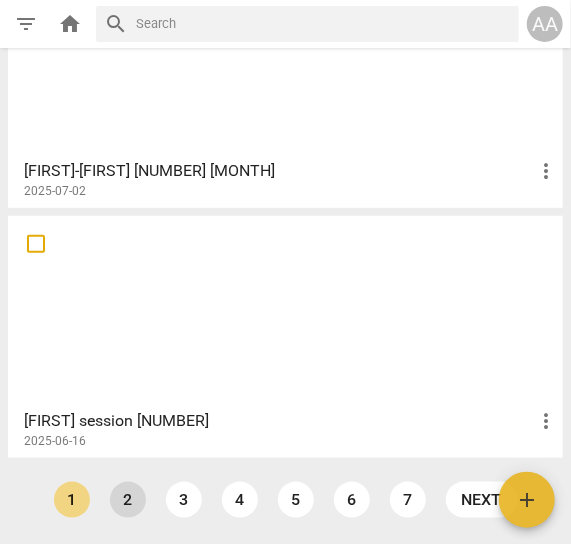 click on "2" at bounding box center (128, 500) 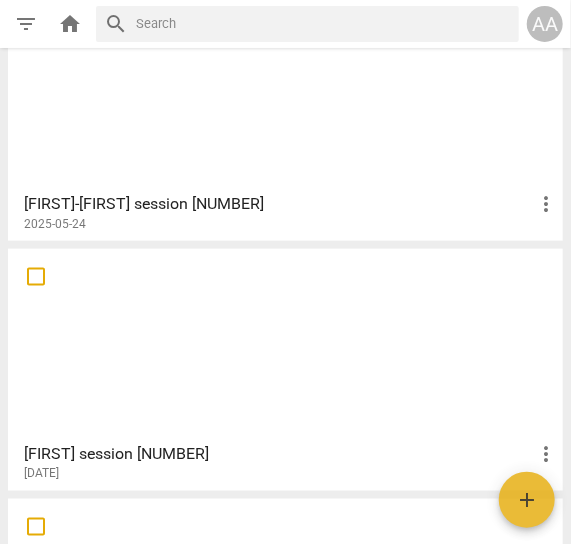 scroll, scrollTop: 0, scrollLeft: 0, axis: both 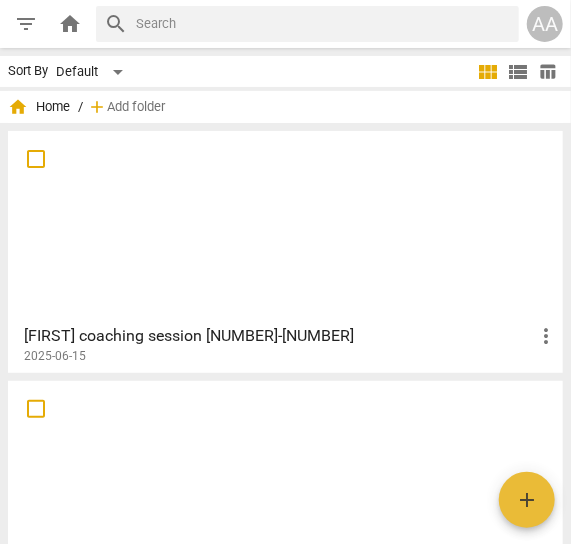 click at bounding box center (285, 476) 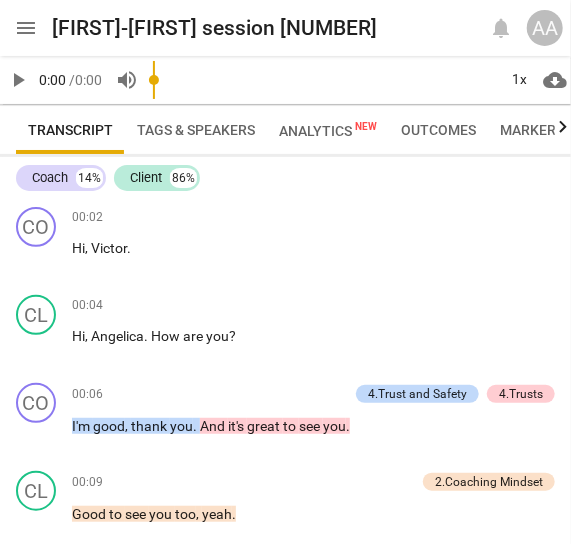 click on "Outcomes" at bounding box center (438, 130) 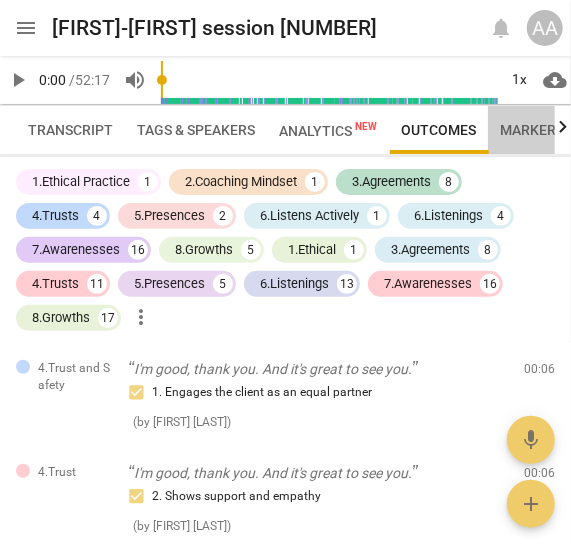 click on "Markers" at bounding box center (532, 130) 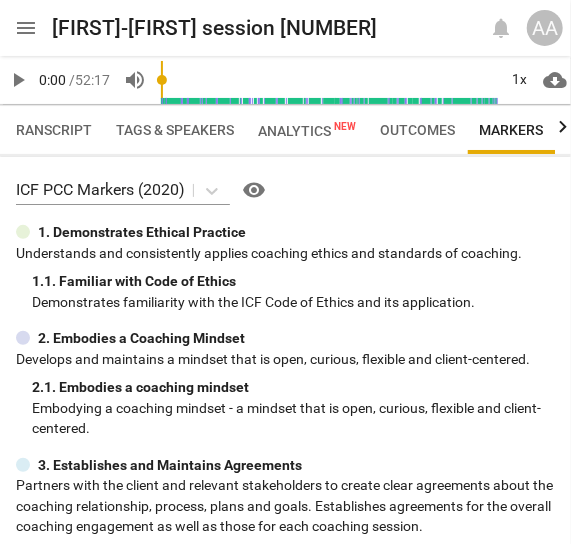 scroll, scrollTop: 0, scrollLeft: 22, axis: horizontal 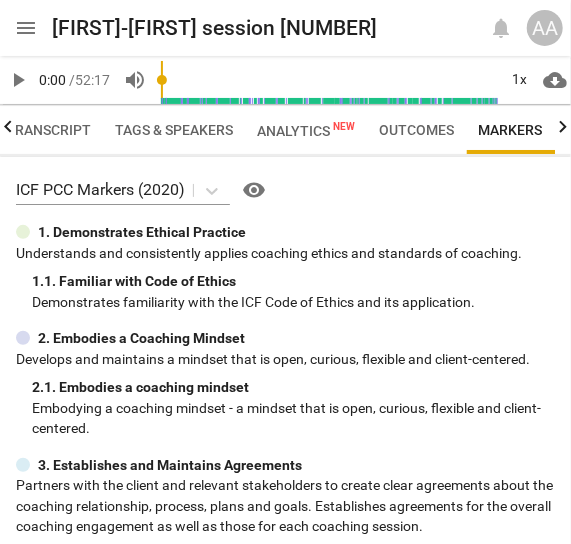 click on "Transcript" at bounding box center (48, 130) 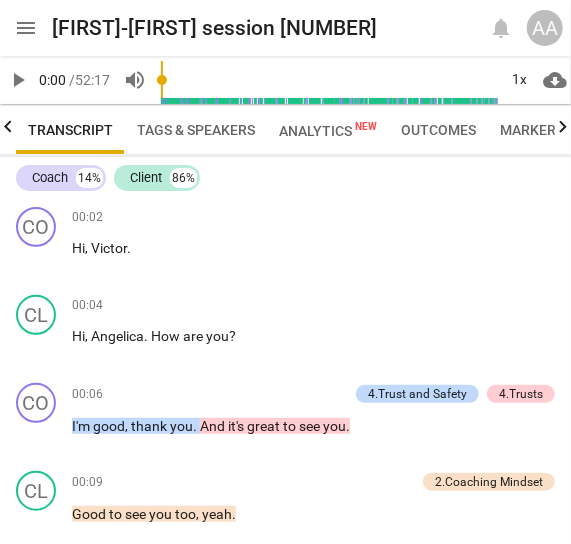 scroll, scrollTop: 0, scrollLeft: 0, axis: both 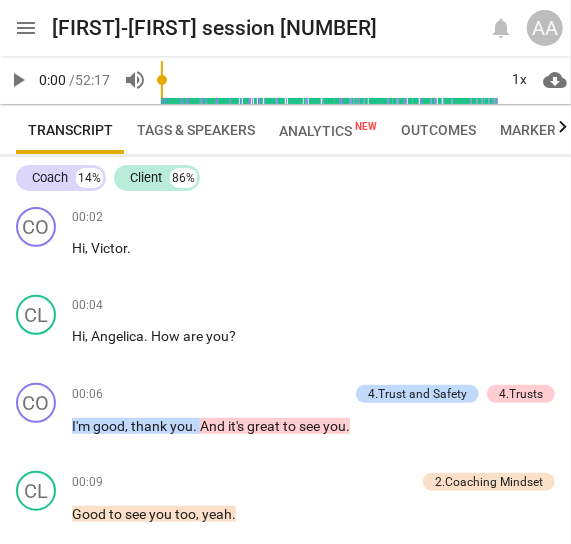 click on "Tags & Speakers" at bounding box center [196, 130] 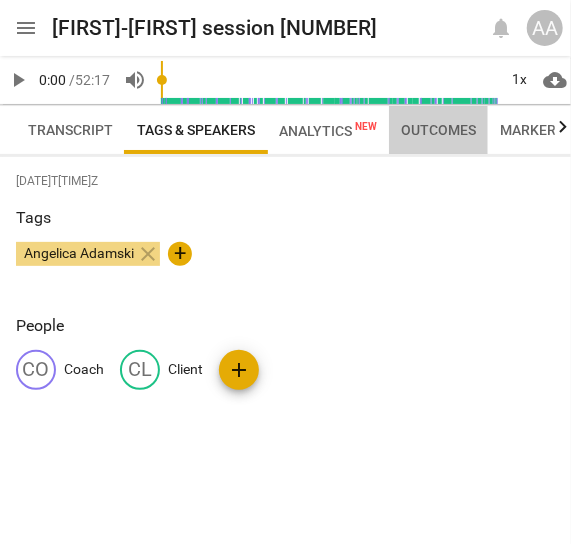 click on "Outcomes" at bounding box center (438, 130) 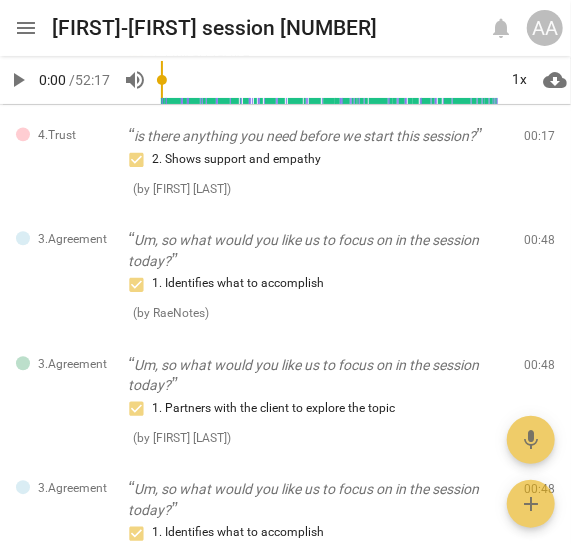 scroll, scrollTop: 1032, scrollLeft: 0, axis: vertical 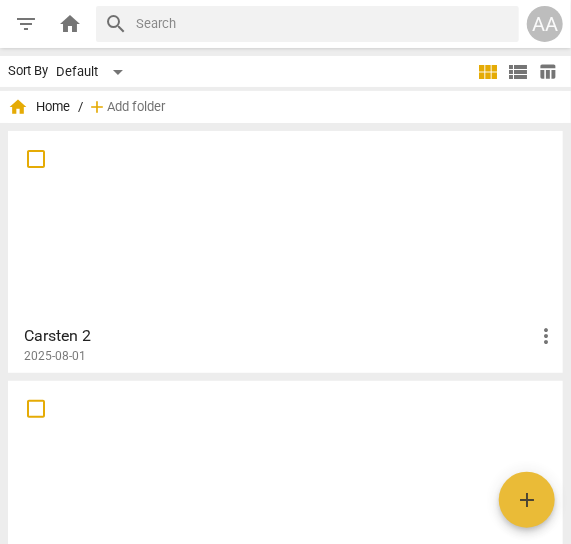 click at bounding box center [285, 476] 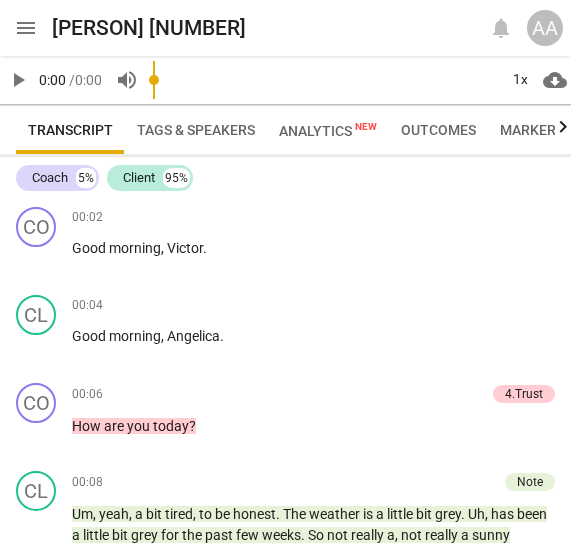 scroll, scrollTop: 0, scrollLeft: 0, axis: both 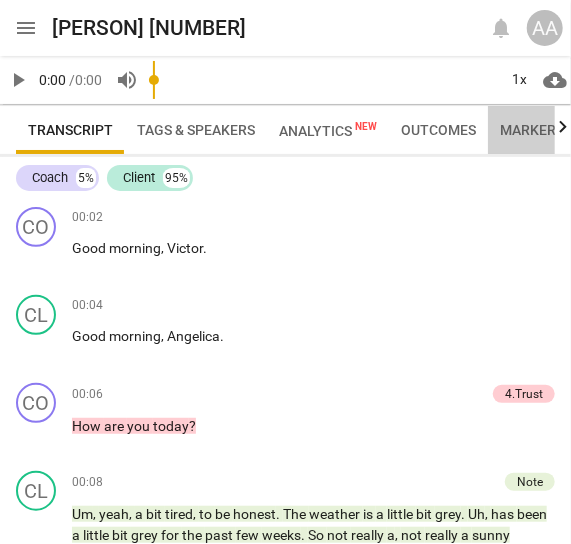 click on "Markers" at bounding box center (532, 130) 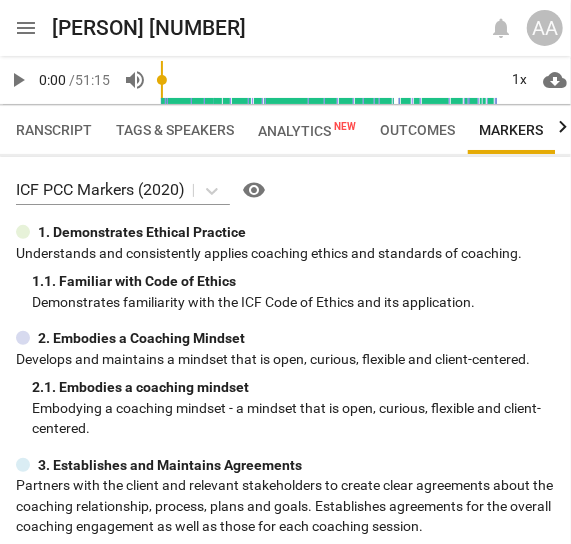 scroll, scrollTop: 0, scrollLeft: 22, axis: horizontal 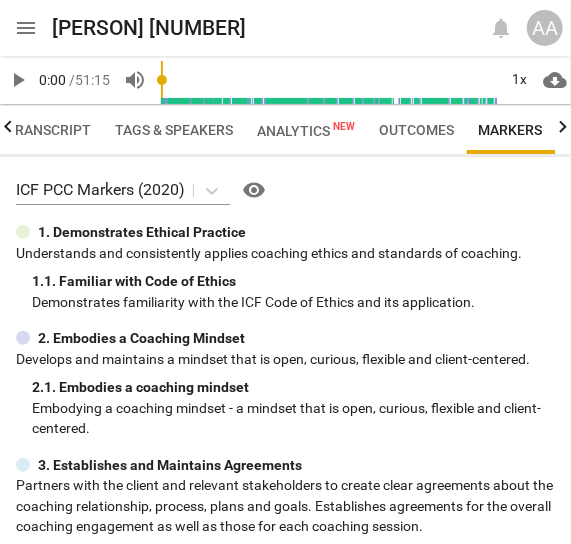 click 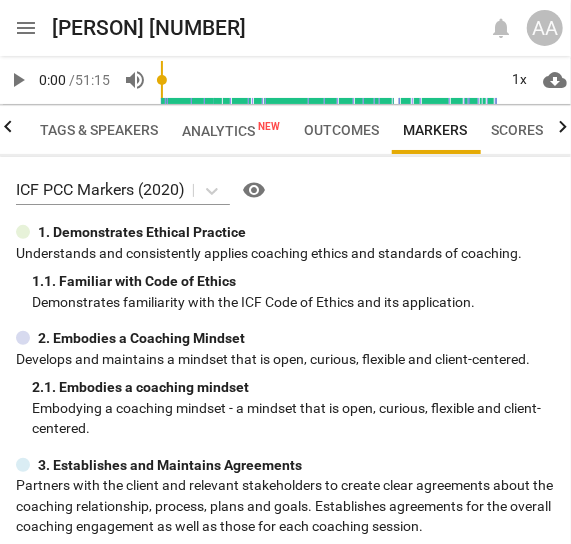 click on "Scores" at bounding box center [517, 130] 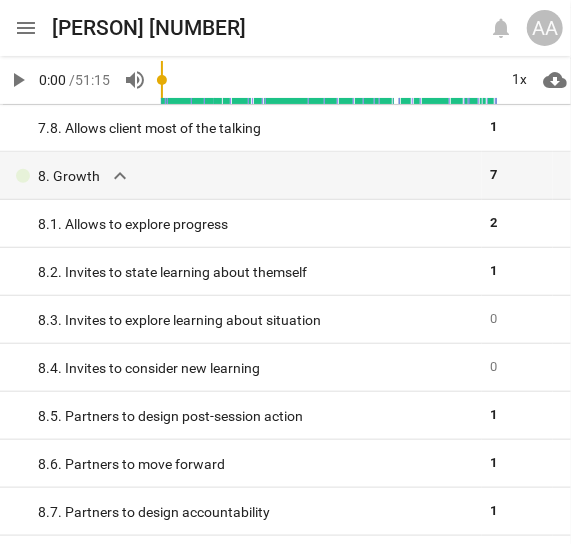 scroll, scrollTop: 1850, scrollLeft: 0, axis: vertical 